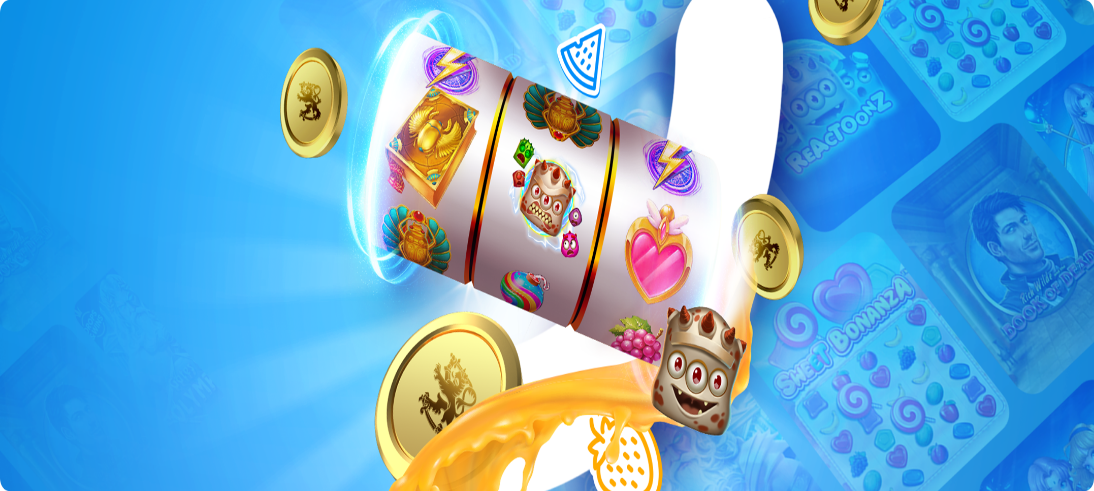 scroll, scrollTop: 0, scrollLeft: 0, axis: both 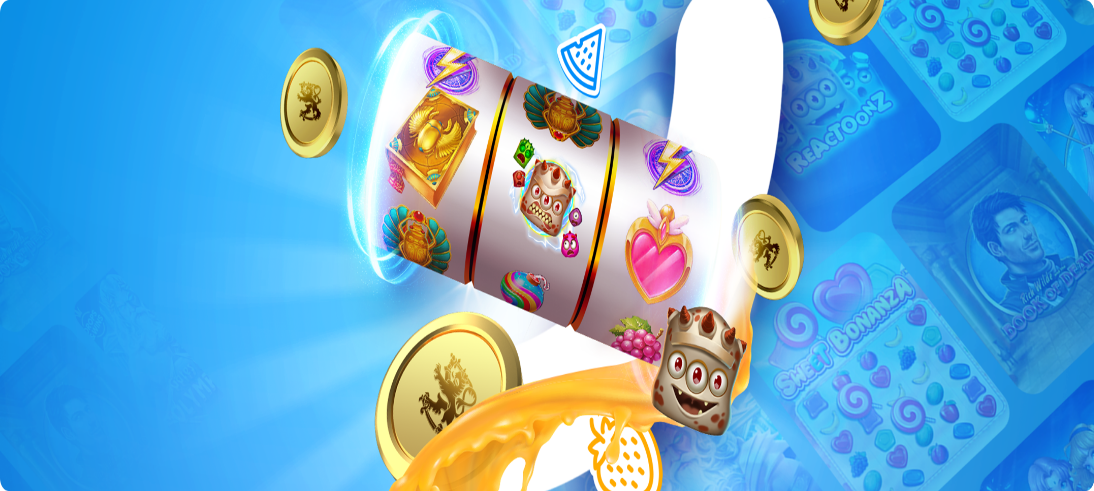 click on "Ymmärrän" at bounding box center [151, 843] 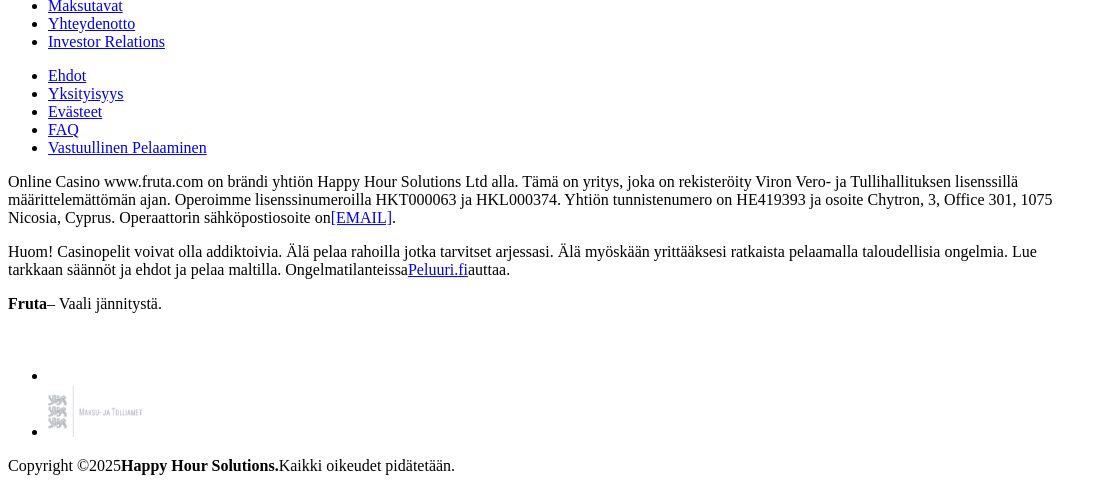 scroll, scrollTop: 1313, scrollLeft: 0, axis: vertical 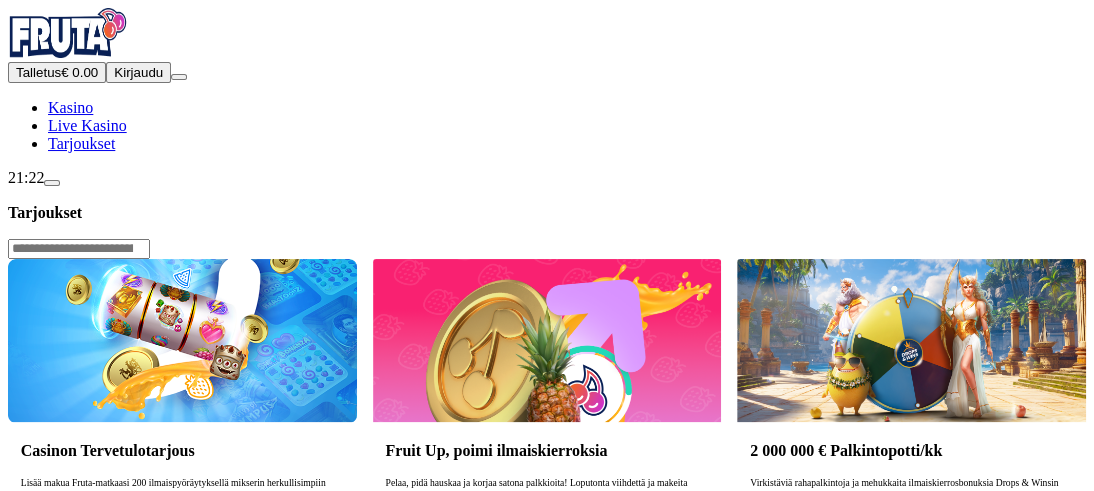 click on "Tarjoukset" at bounding box center [81, 143] 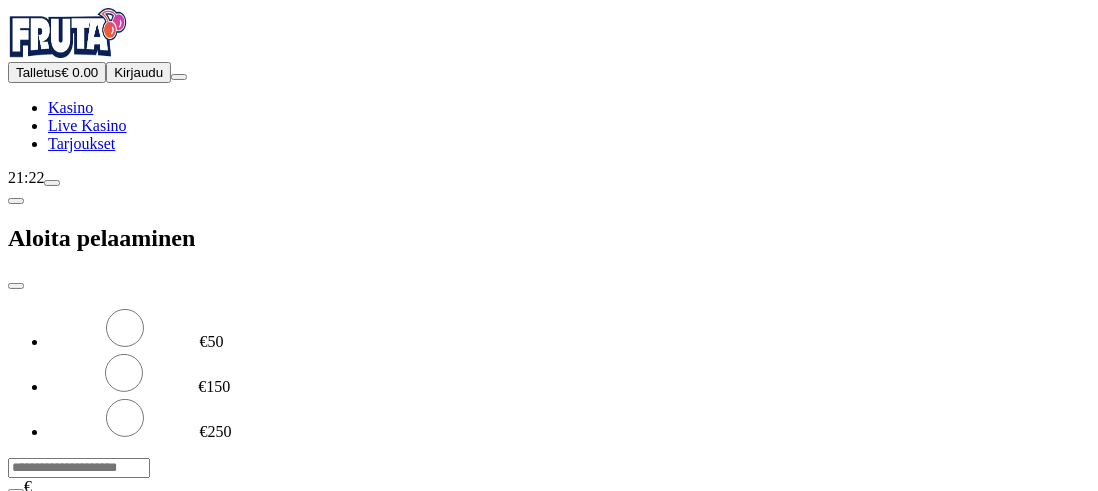 click on "***" at bounding box center [79, 468] 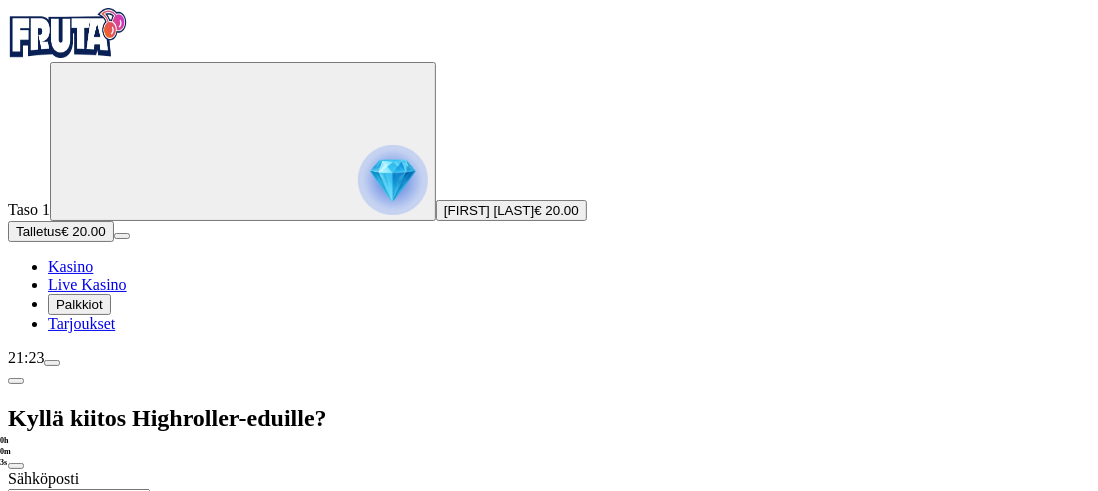 click at bounding box center (79, 499) 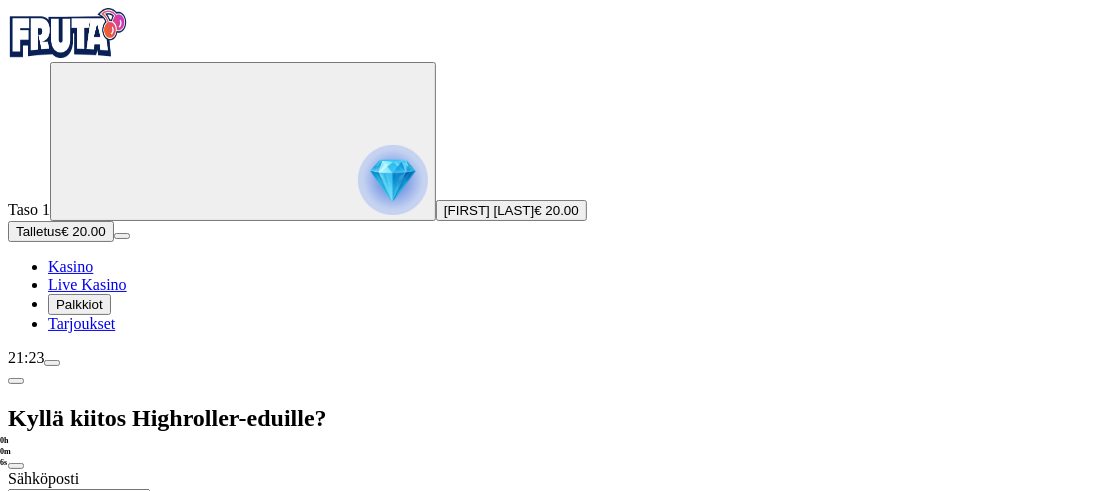 type on "**********" 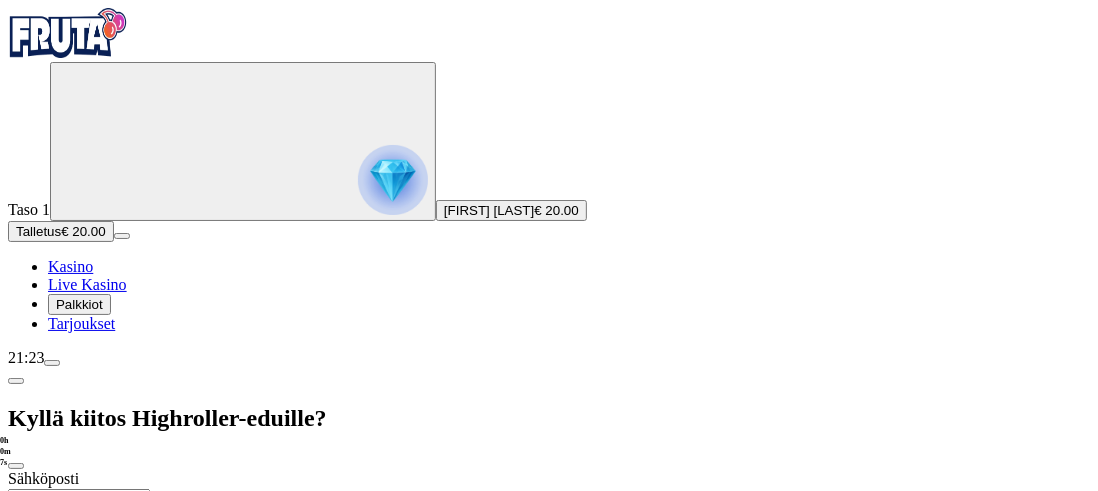 click on "**********" at bounding box center (79, 634) 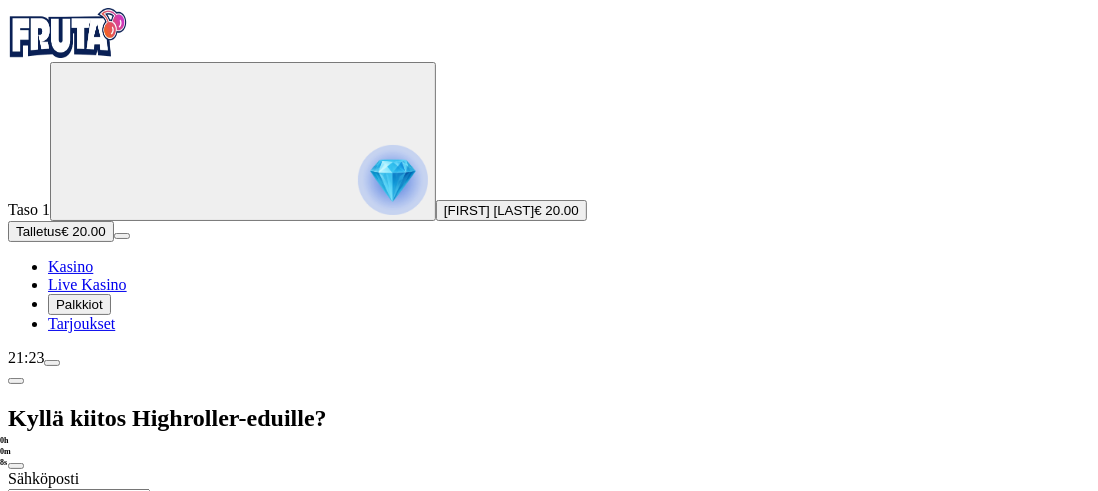 type on "**********" 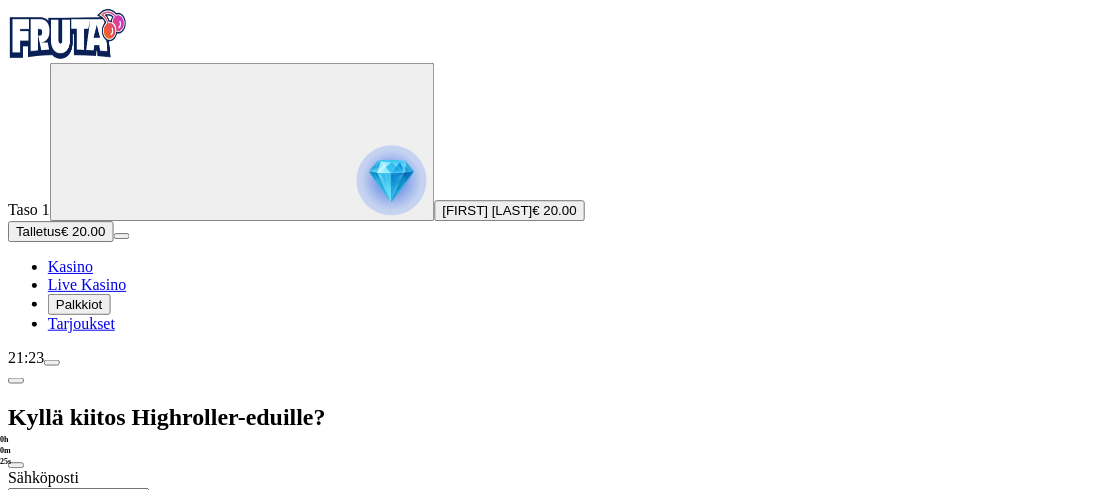 scroll, scrollTop: 142, scrollLeft: 0, axis: vertical 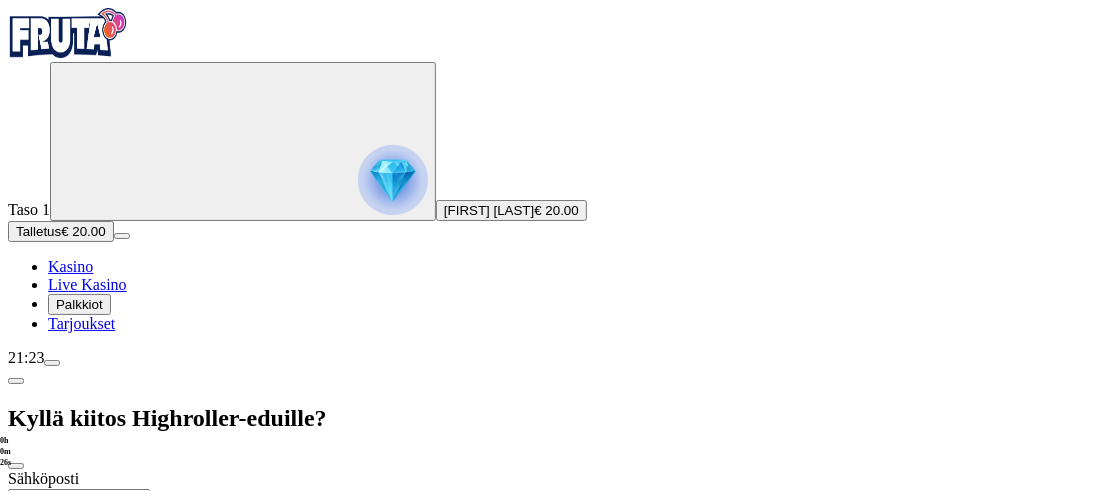 click on "Jatka" at bounding box center [32, 825] 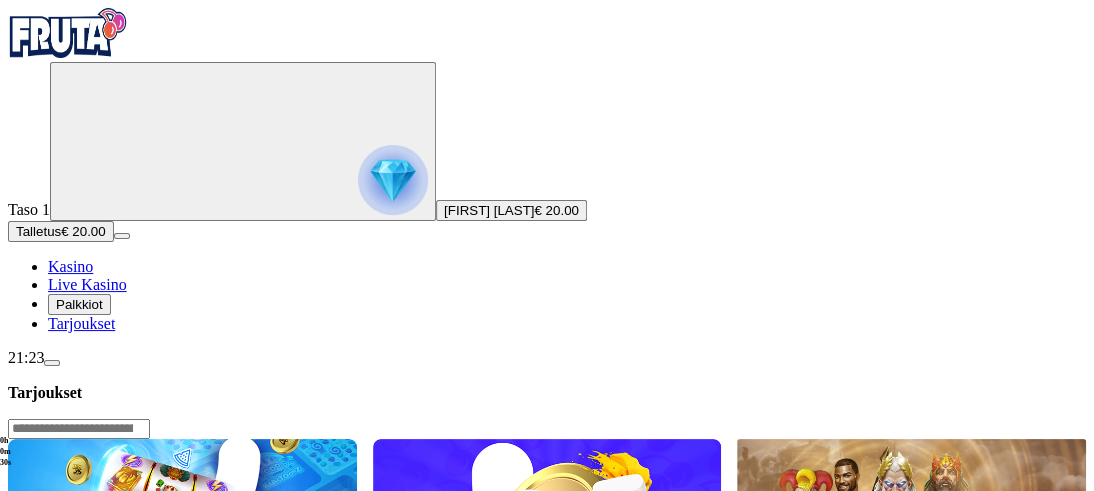 click on "Myöhemmin" at bounding box center [138, 1548] 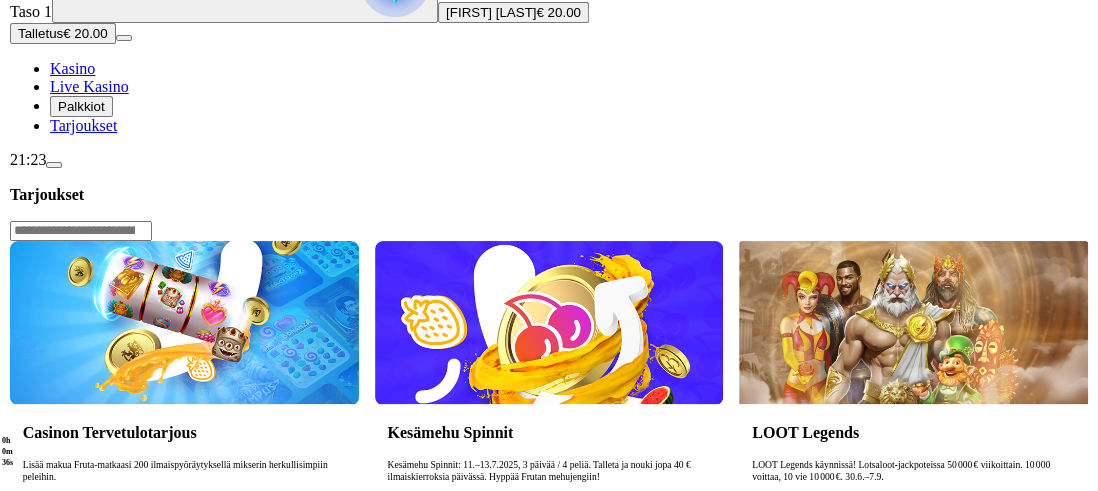 scroll, scrollTop: 200, scrollLeft: 0, axis: vertical 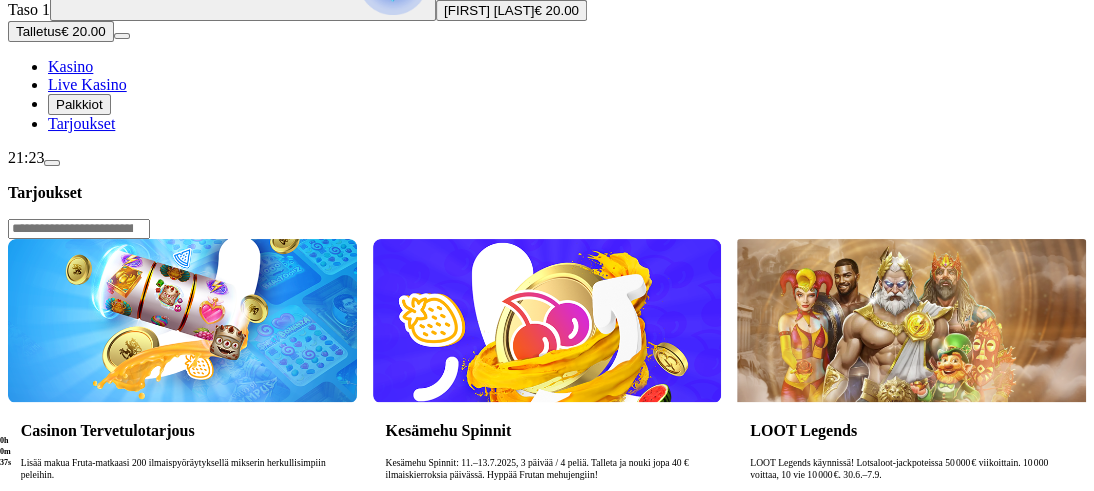 click at bounding box center [52, 163] 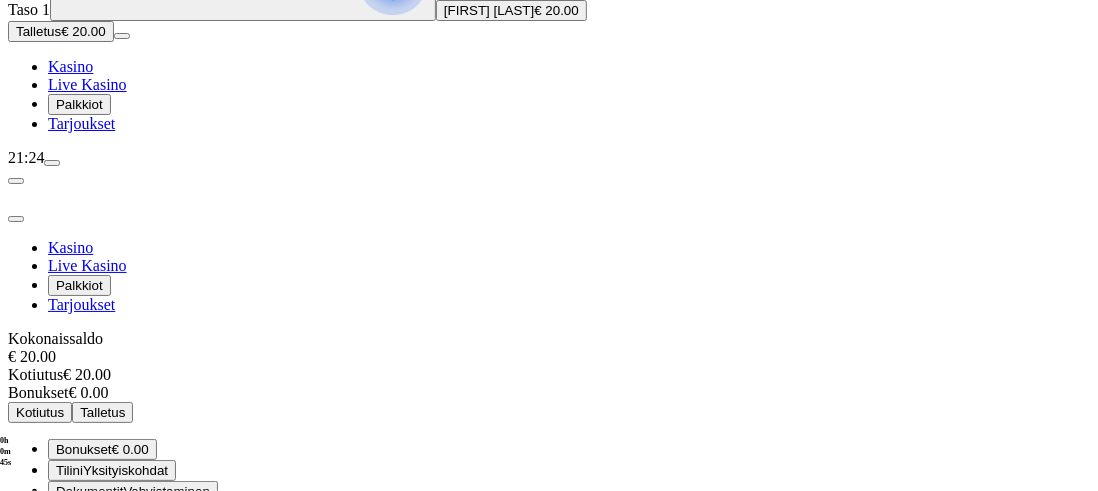 click on "Bonukset" at bounding box center [84, 449] 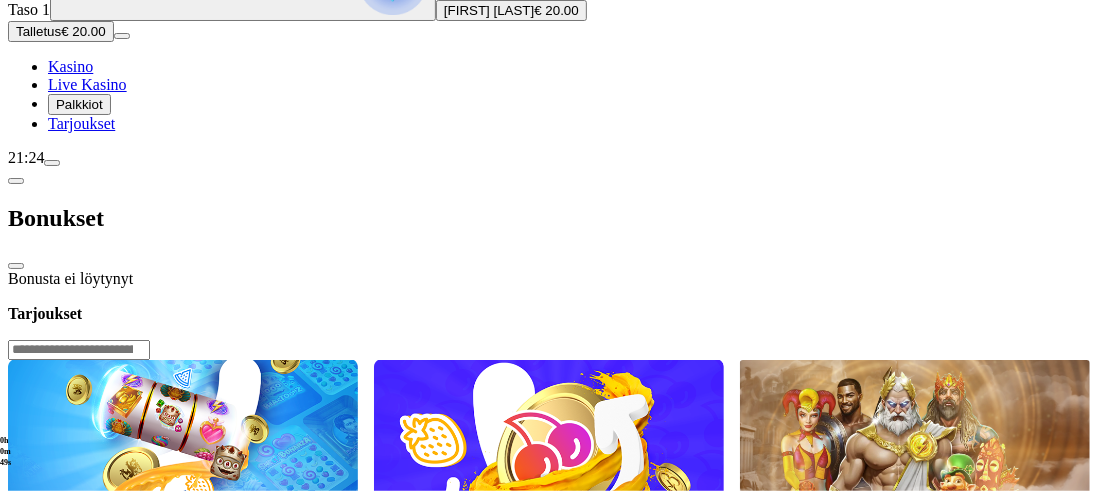 click at bounding box center [16, 266] 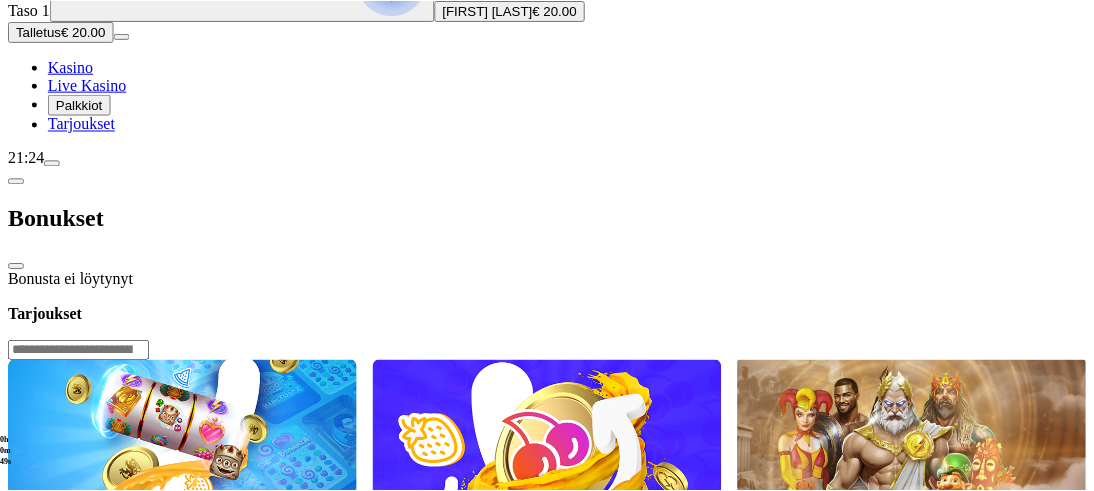 scroll, scrollTop: 0, scrollLeft: 0, axis: both 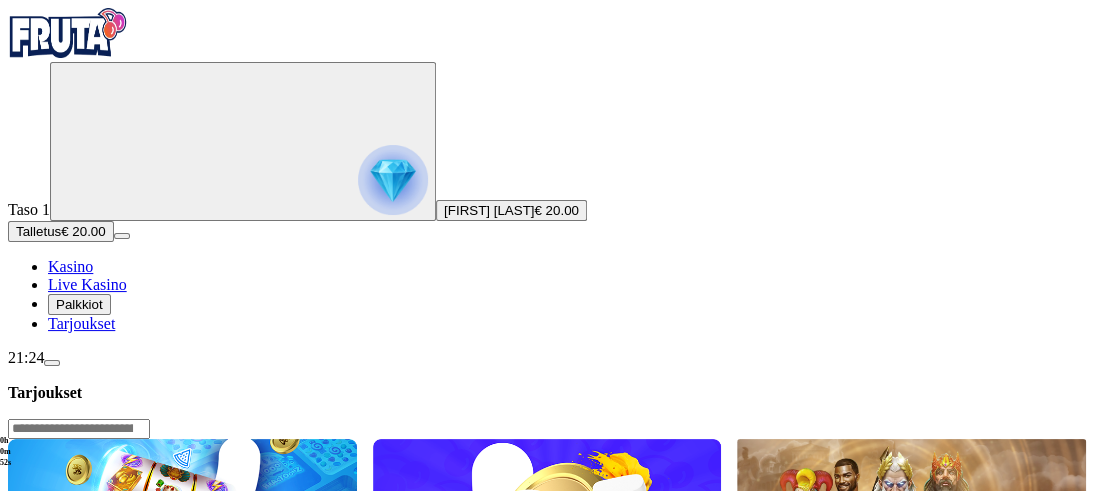 click on "Lue lisää" at bounding box center [50, 738] 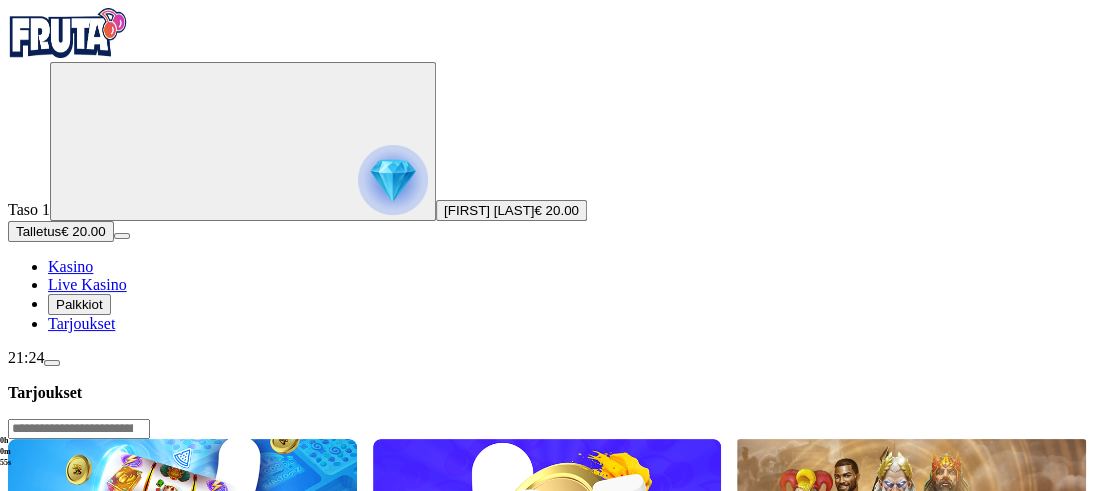click on "Lue lisää" at bounding box center (50, 738) 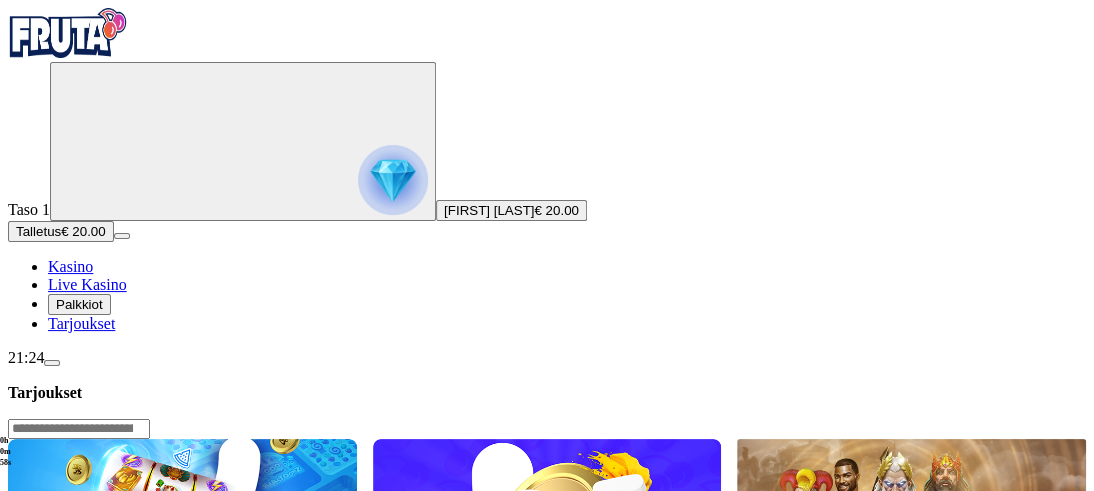 click on "Lue lisää" at bounding box center [50, 738] 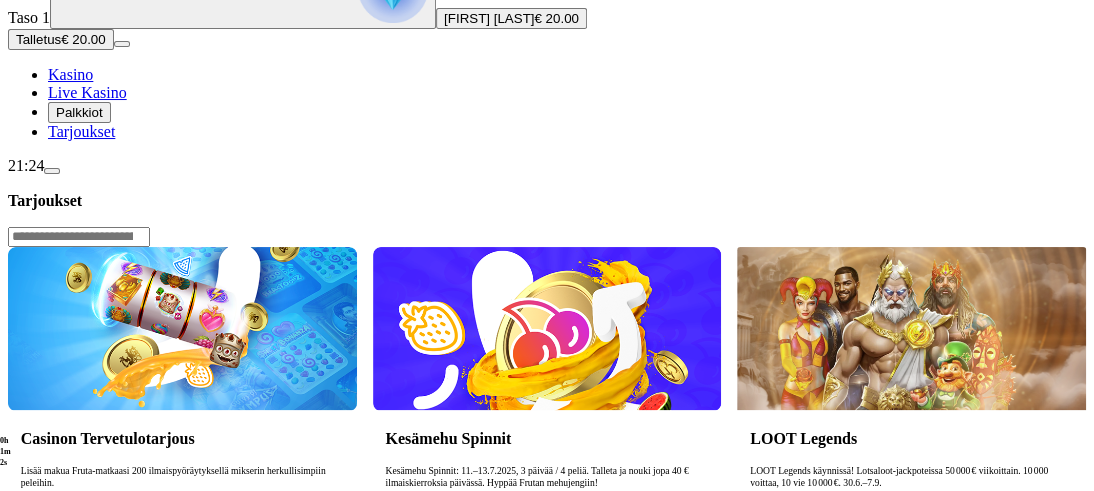 scroll, scrollTop: 200, scrollLeft: 0, axis: vertical 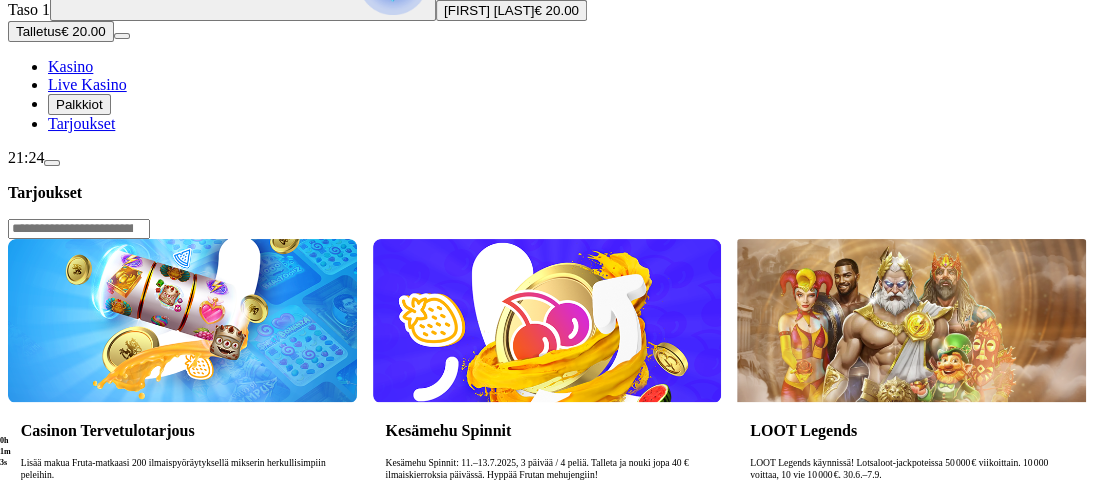 click on "Lue lisää" at bounding box center (50, 538) 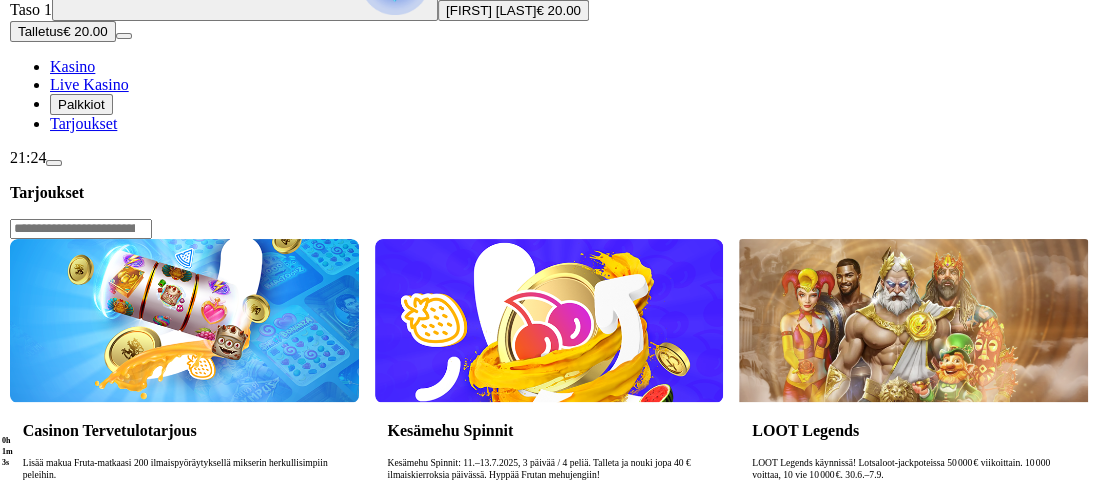 scroll, scrollTop: 0, scrollLeft: 0, axis: both 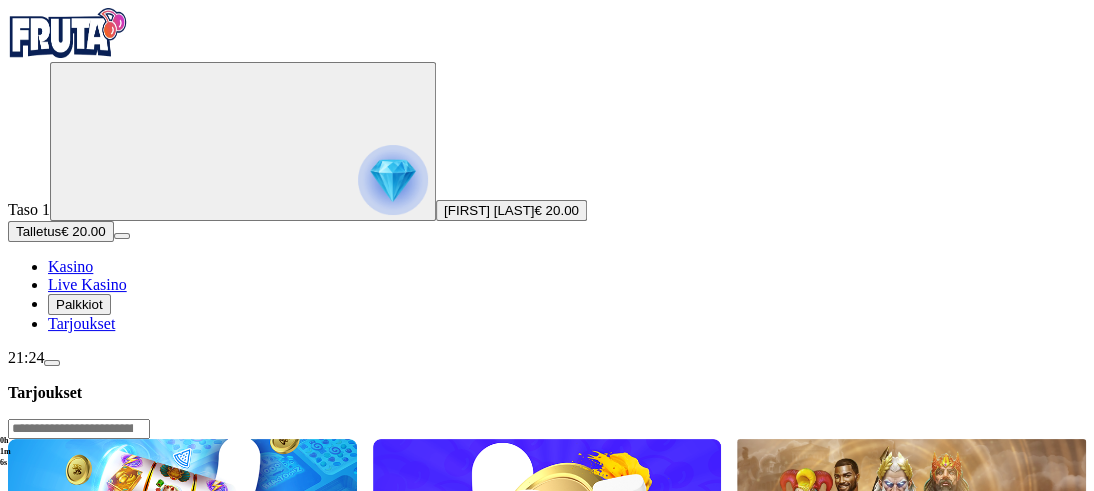 click on "Lue lisää" at bounding box center [50, 738] 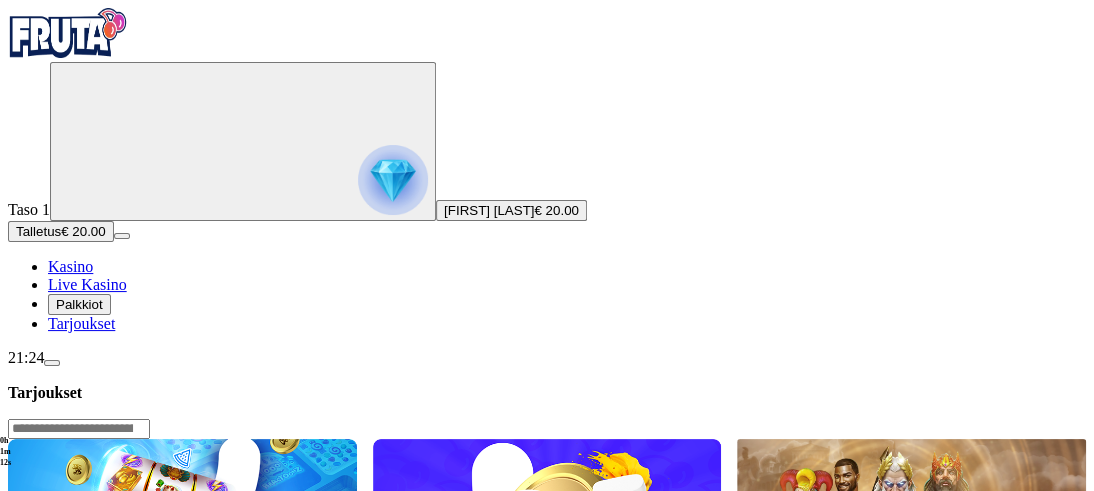 click at bounding box center [52, 363] 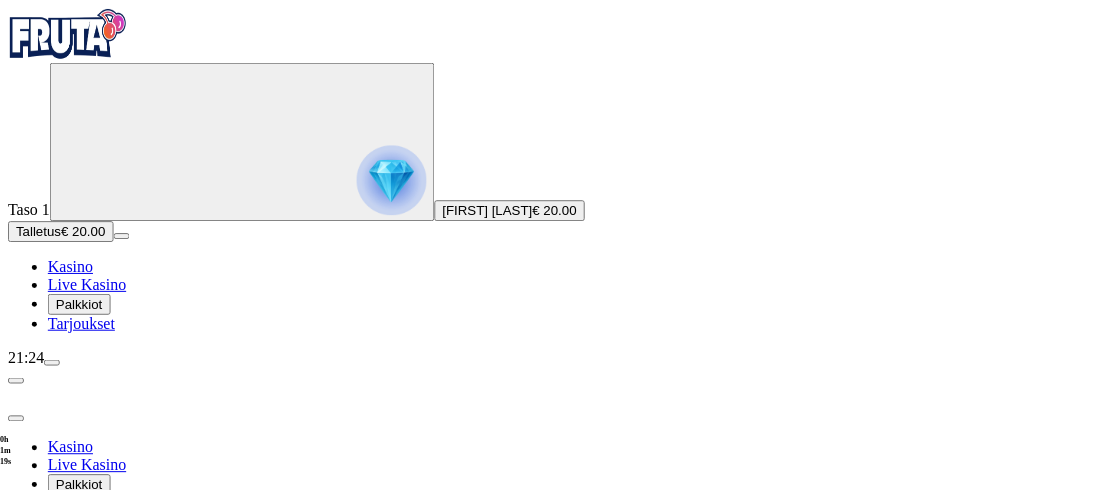 scroll, scrollTop: 0, scrollLeft: 0, axis: both 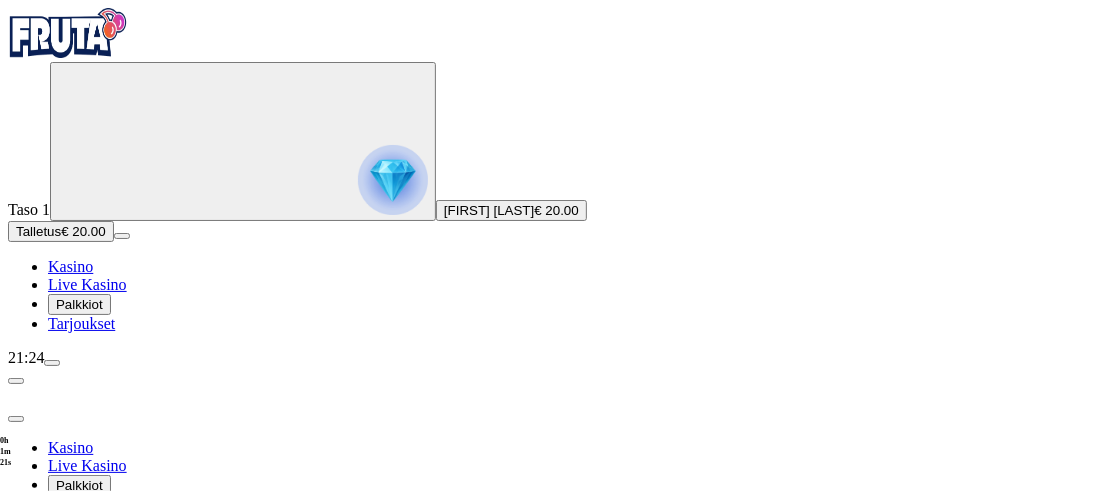 click at bounding box center (16, 419) 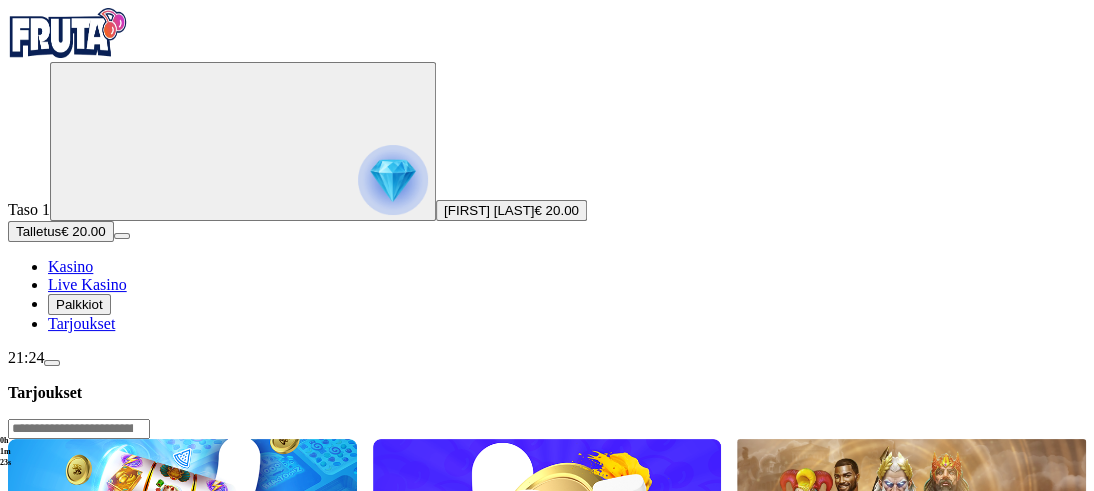 click at bounding box center (52, 363) 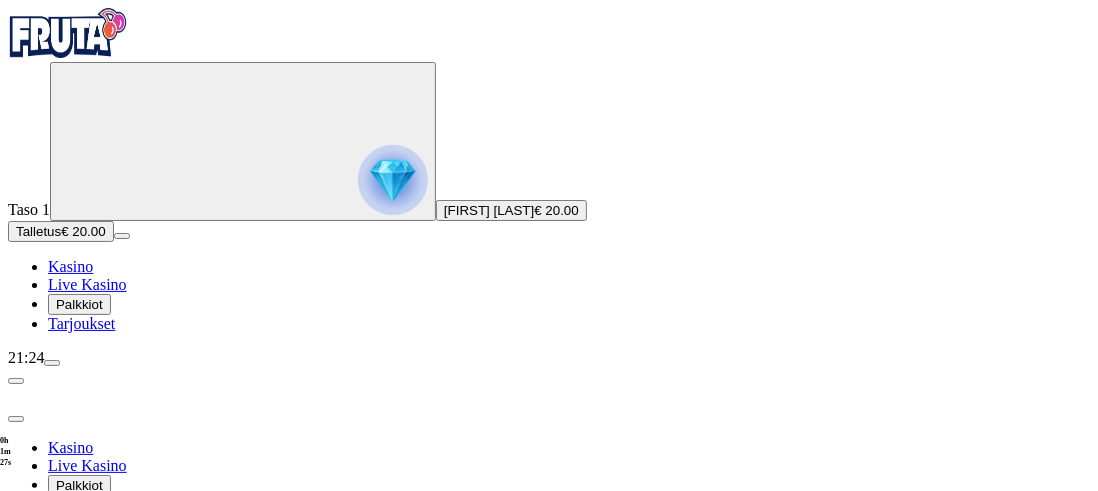 click at bounding box center (16, 419) 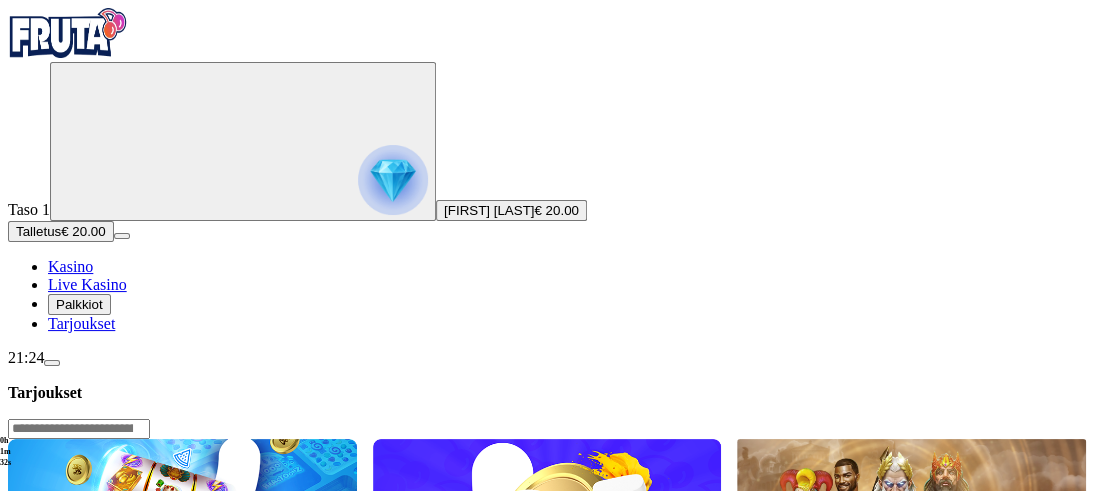 click at bounding box center (68, 33) 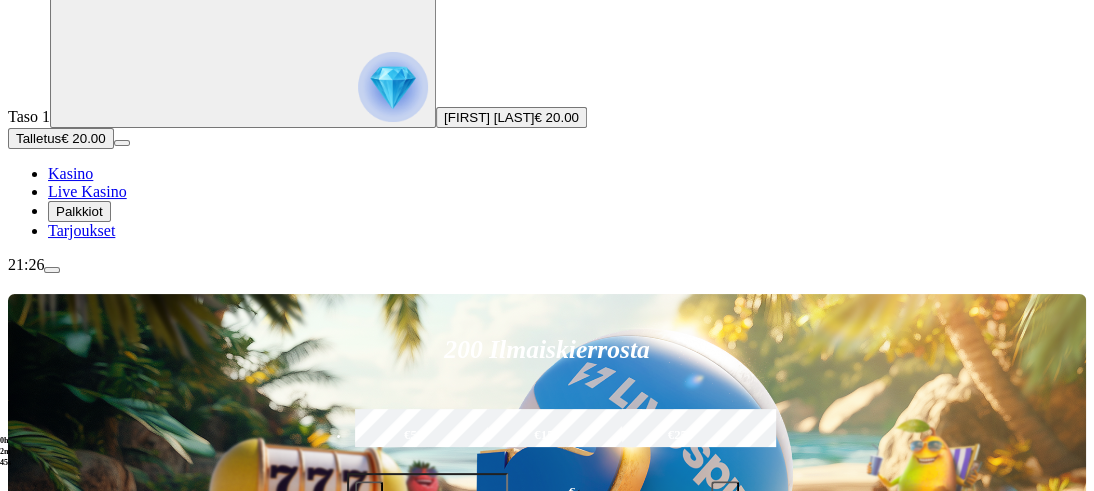 scroll, scrollTop: 100, scrollLeft: 0, axis: vertical 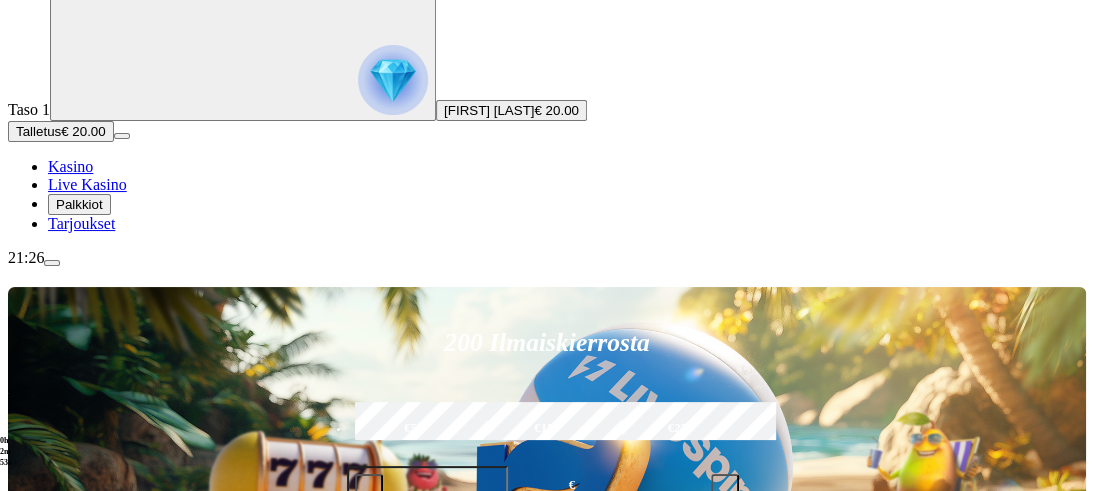 click on "Pelaa nyt" at bounding box center [77, 1434] 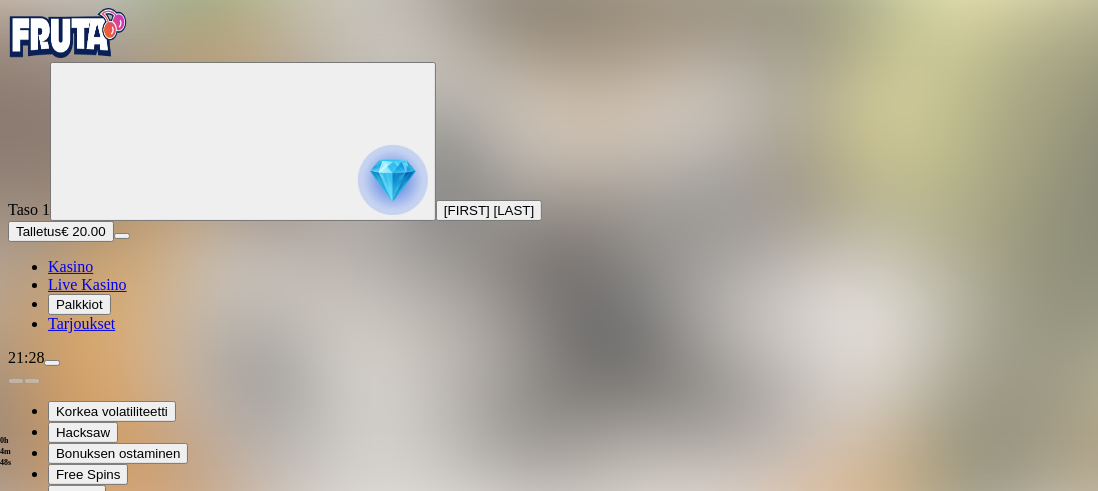 click at bounding box center [16, 736] 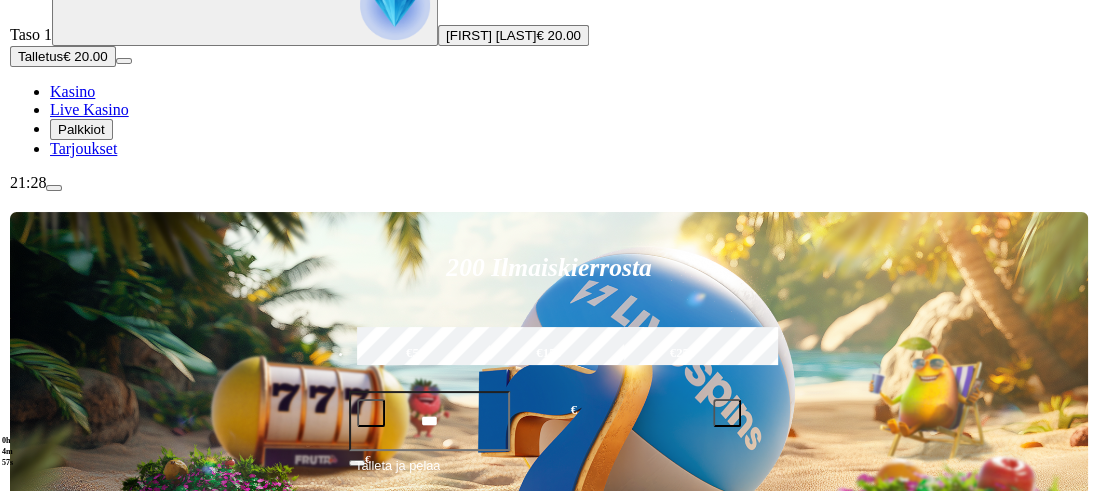 scroll, scrollTop: 200, scrollLeft: 0, axis: vertical 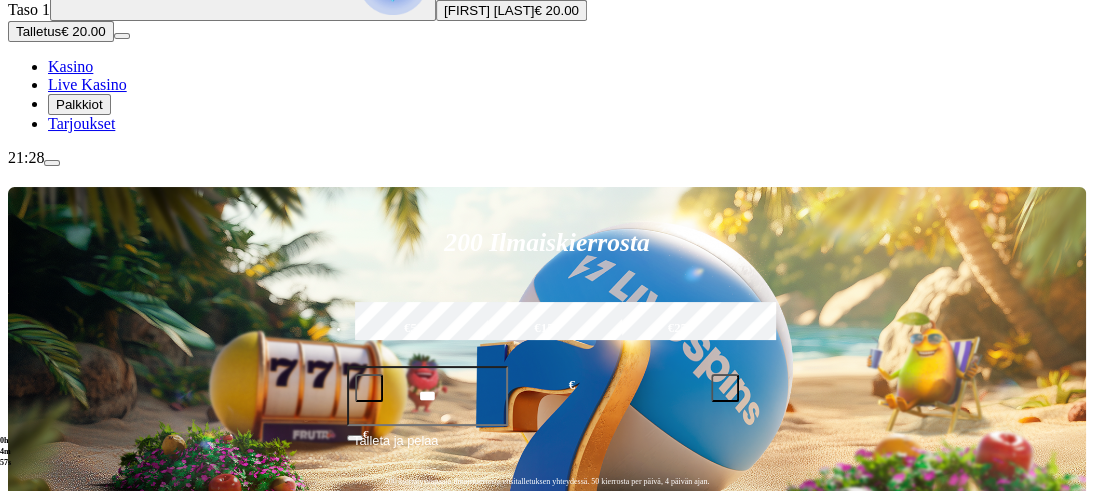 click at bounding box center [52, 163] 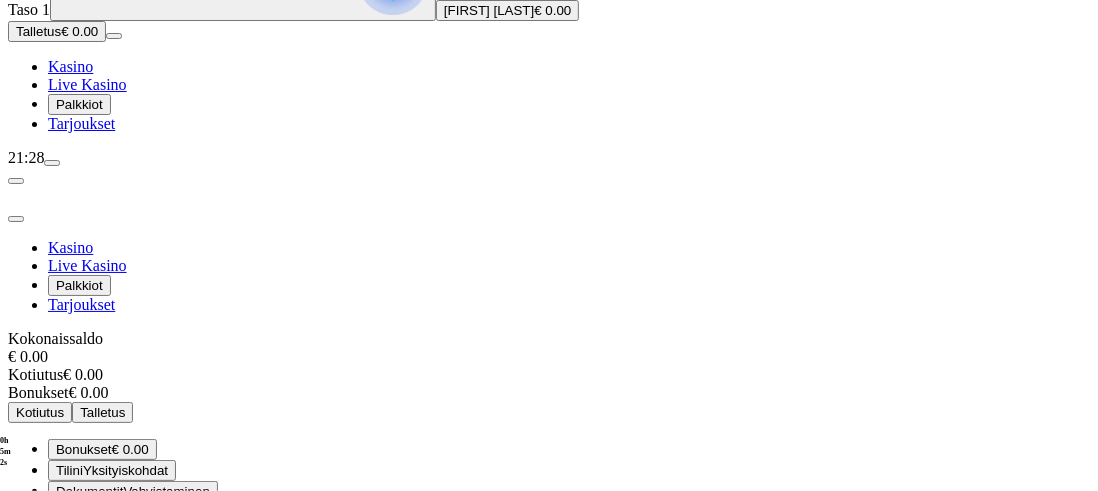 click at bounding box center [16, 219] 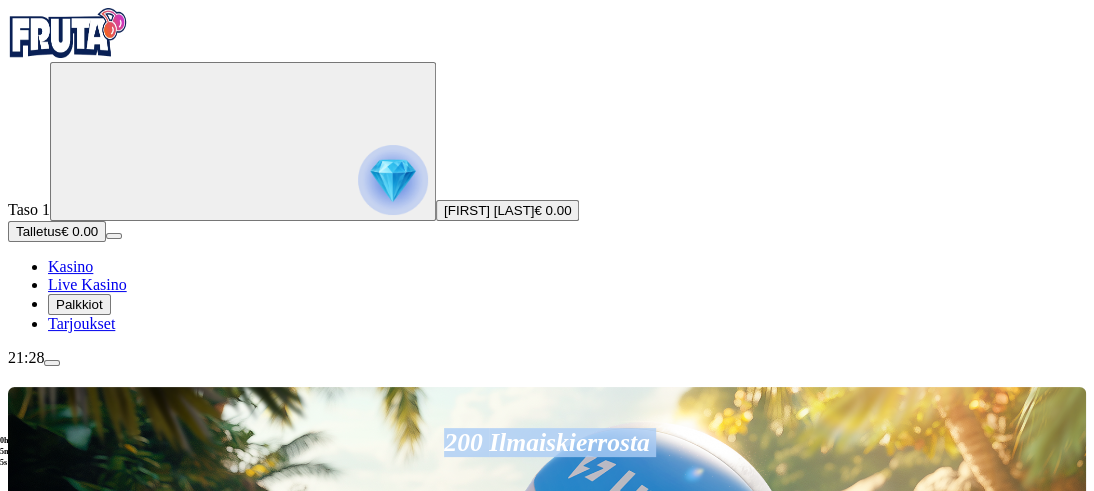 drag, startPoint x: 675, startPoint y: 6, endPoint x: 593, endPoint y: 106, distance: 129.3213 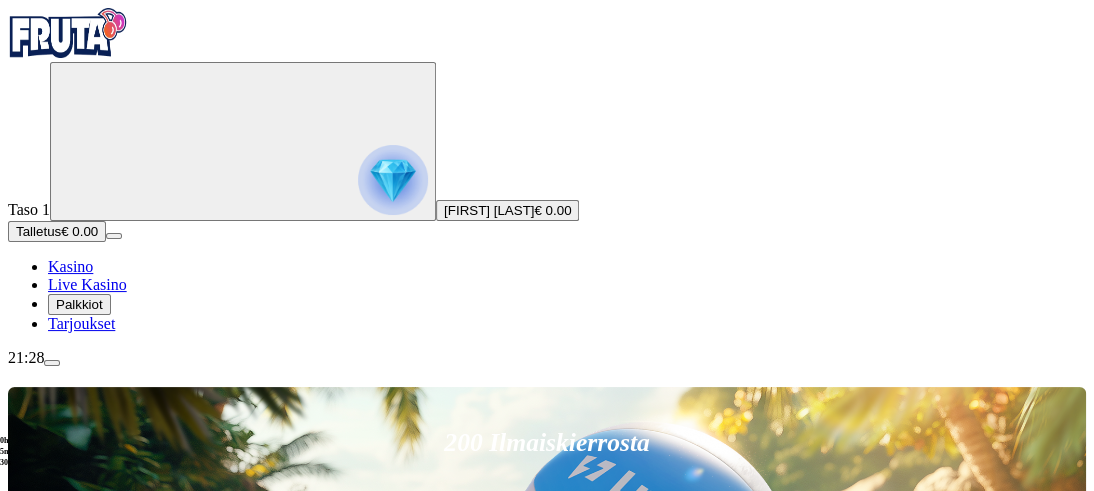 click at bounding box center [52, 363] 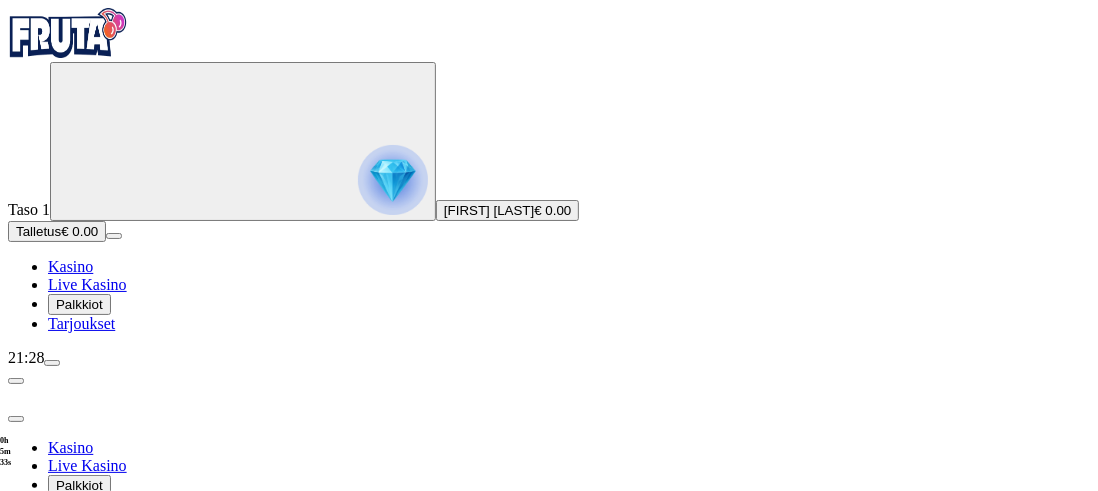 click on "Bonukset" at bounding box center [84, 649] 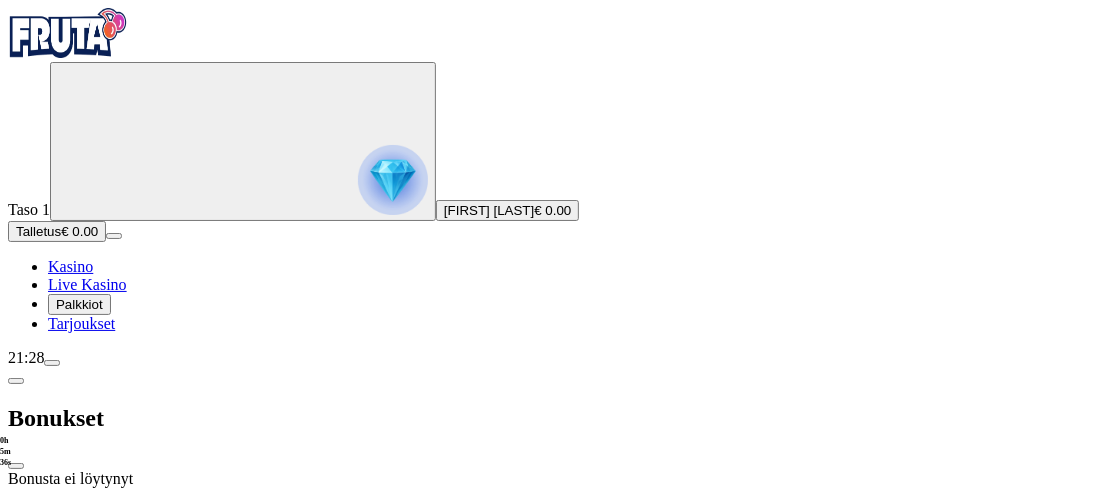 click at bounding box center [52, 363] 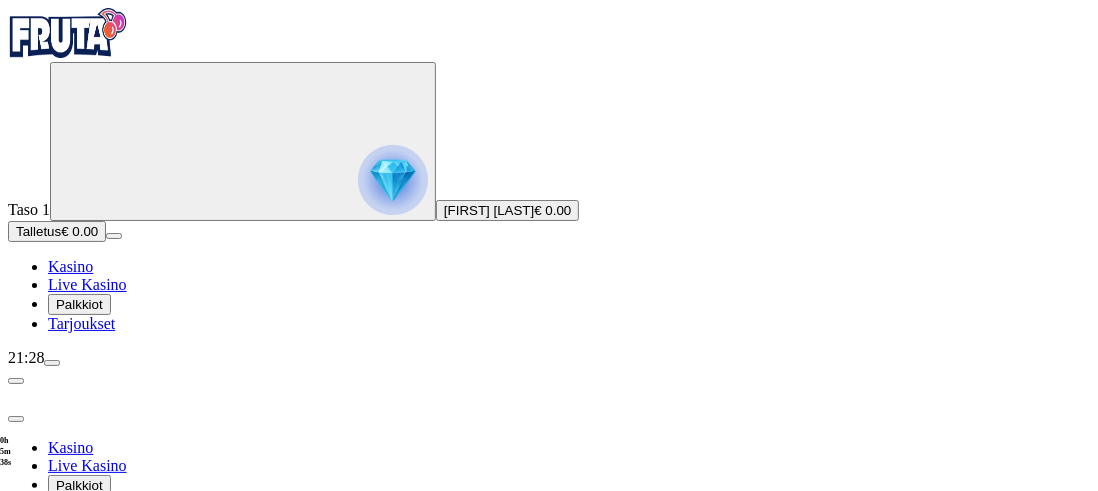click on "Tilini" at bounding box center [69, 670] 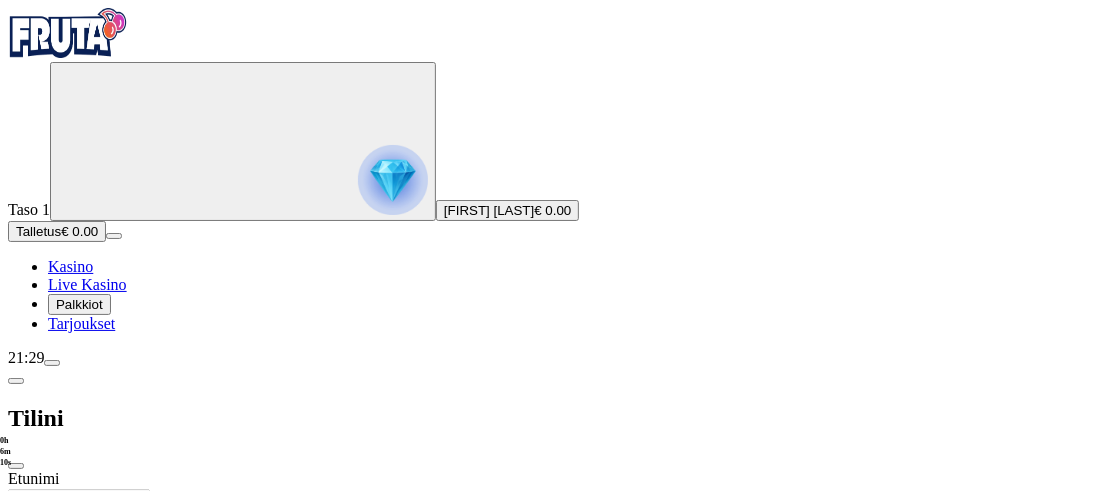 scroll, scrollTop: 100, scrollLeft: 0, axis: vertical 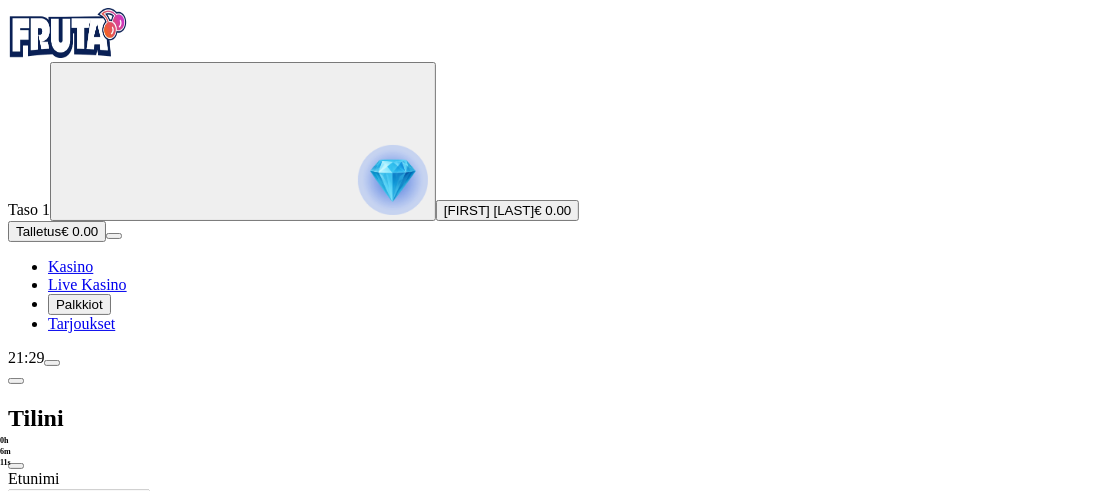 click at bounding box center (16, 466) 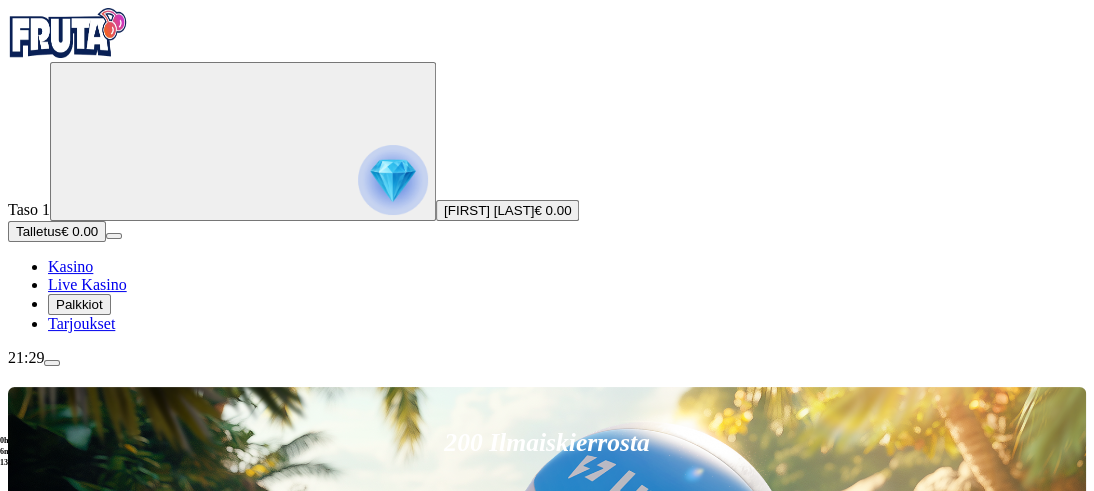 click at bounding box center (52, 363) 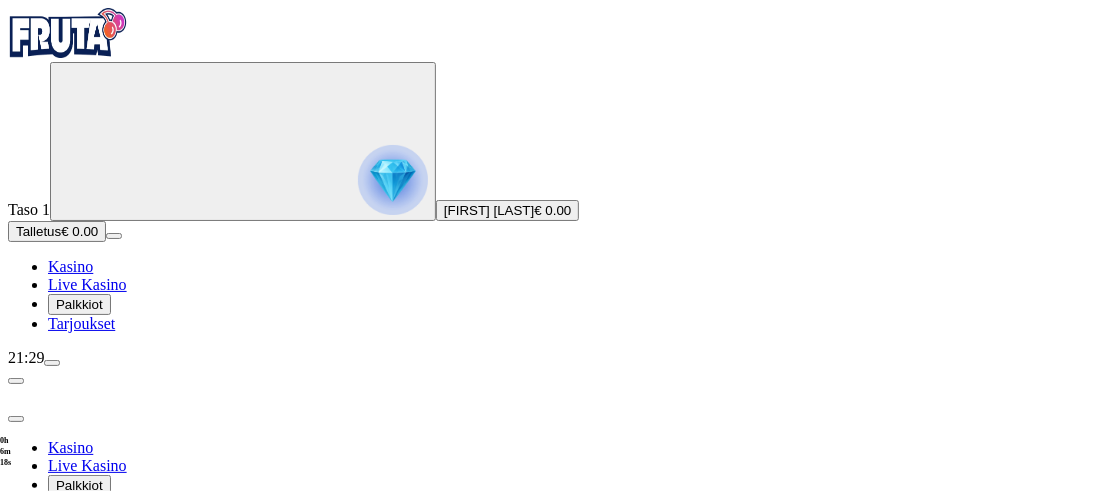 scroll, scrollTop: 0, scrollLeft: 0, axis: both 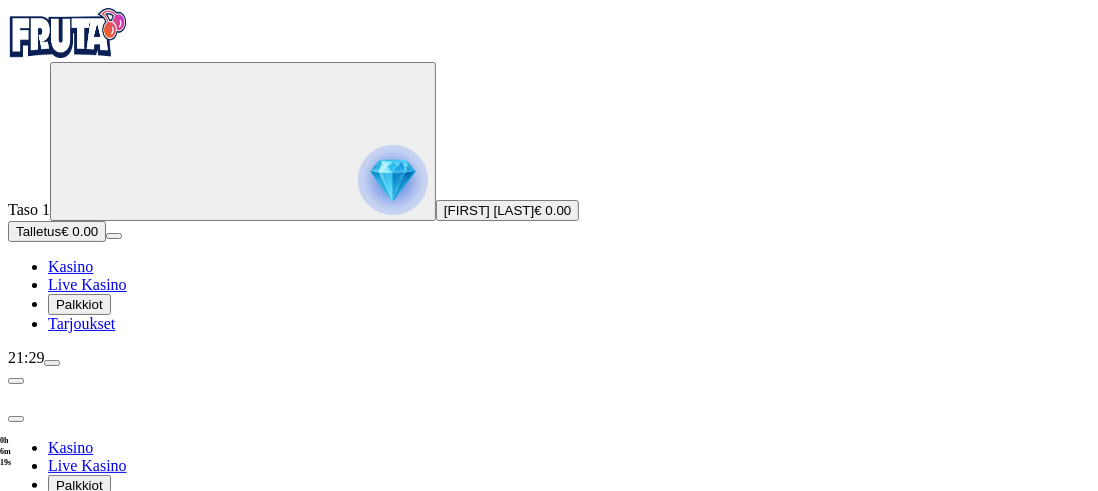 click at bounding box center (68, 33) 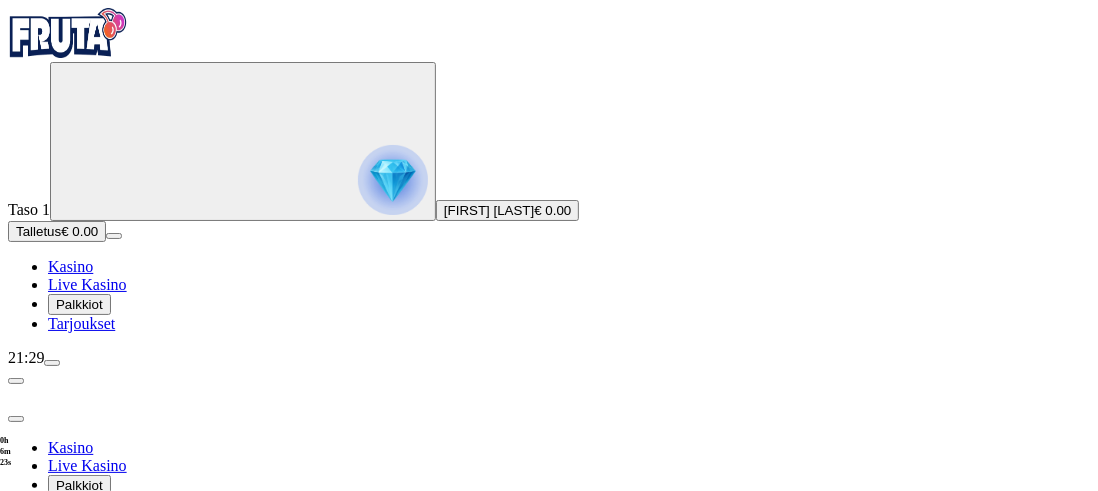 click at bounding box center (16, 419) 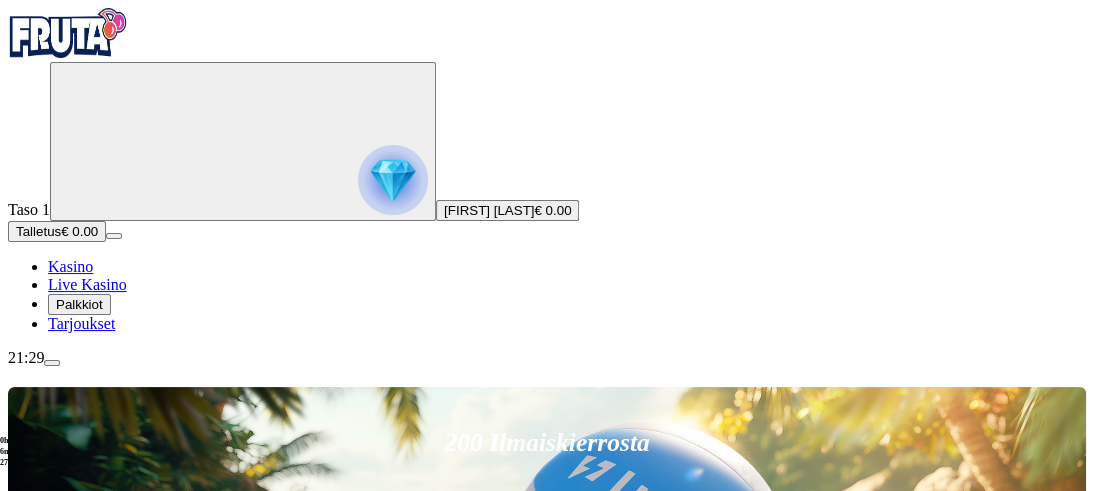 click at bounding box center [369, 588] 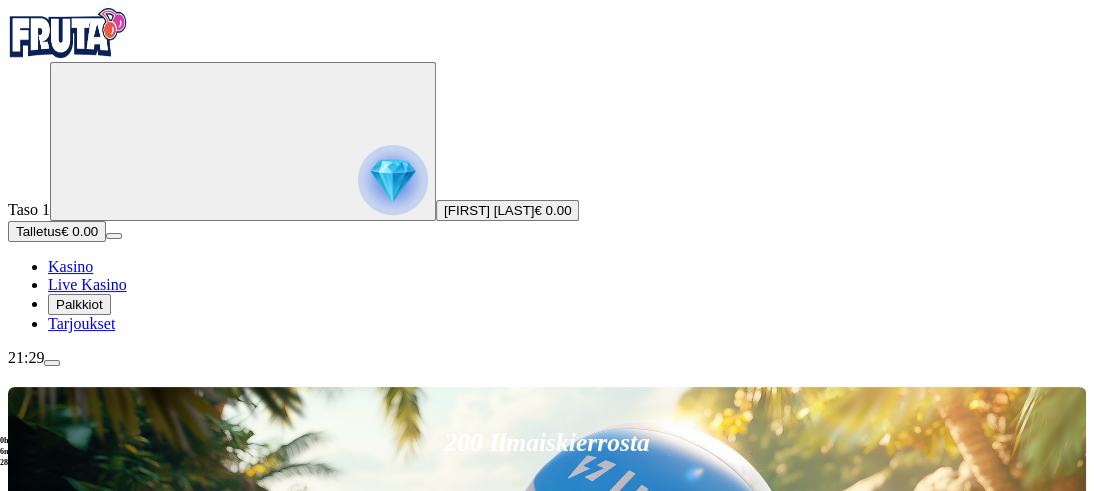 click at bounding box center (369, 588) 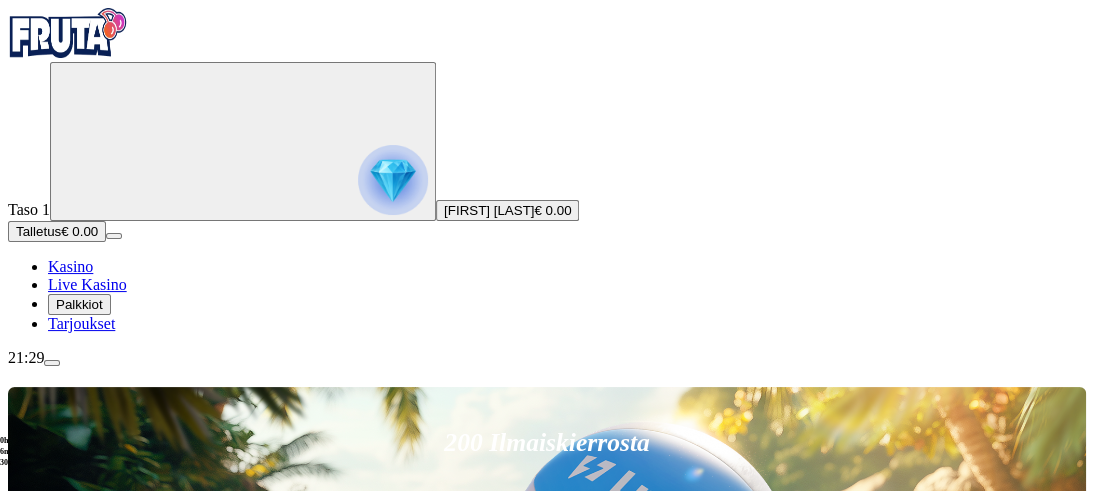 drag, startPoint x: 652, startPoint y: 3, endPoint x: 772, endPoint y: 116, distance: 164.83022 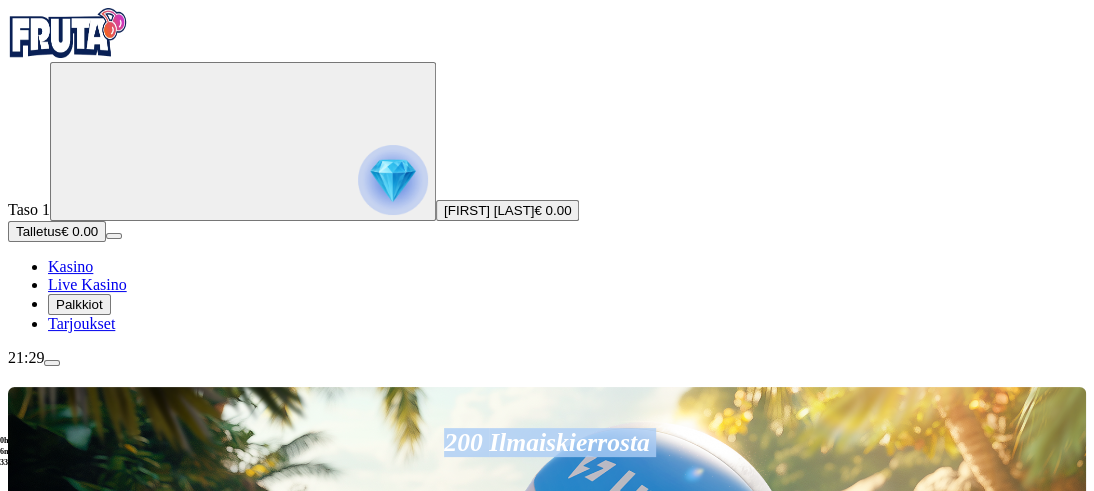 click at bounding box center [52, 363] 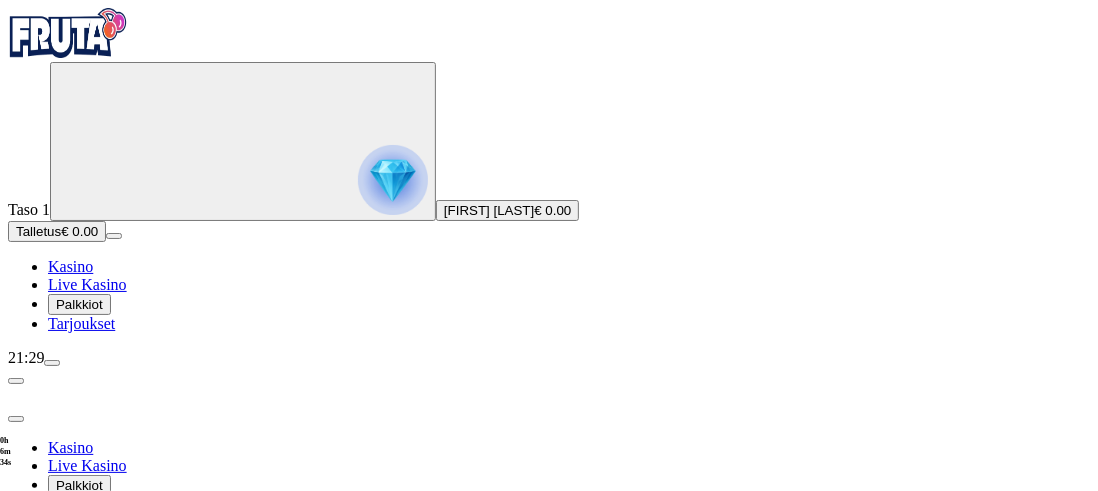 scroll, scrollTop: 215, scrollLeft: 0, axis: vertical 